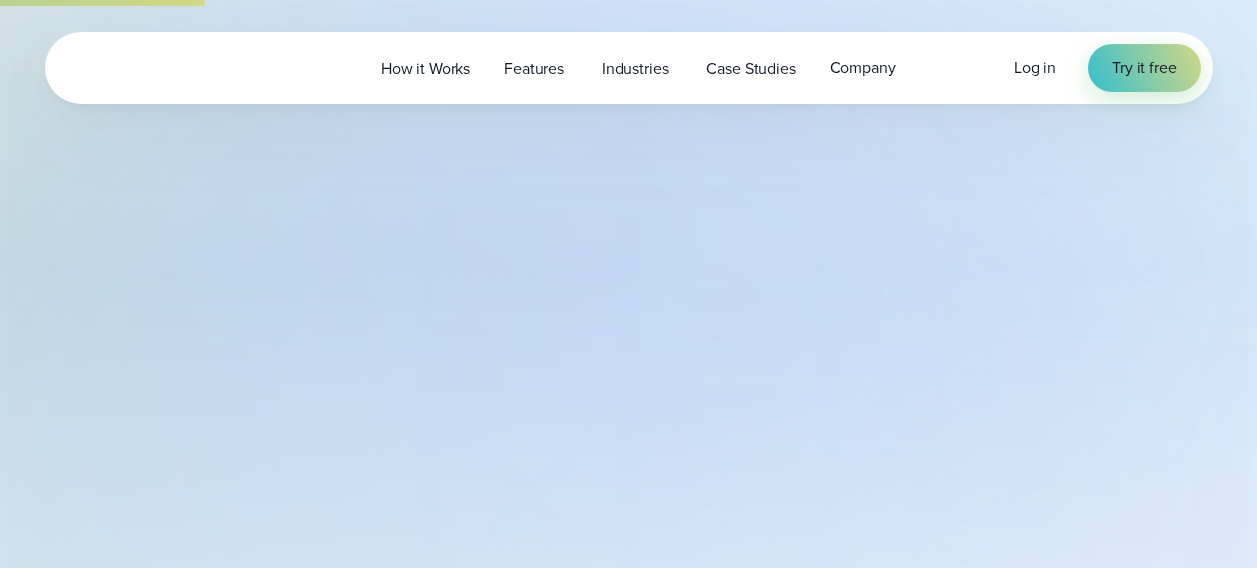 select on "***" 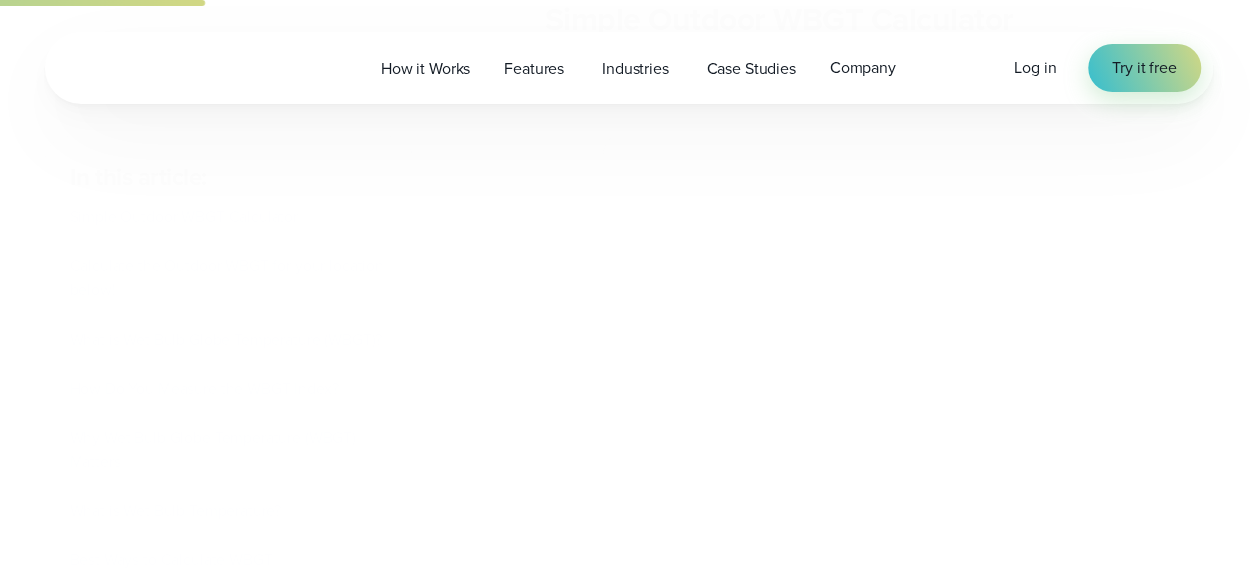 type on "*******" 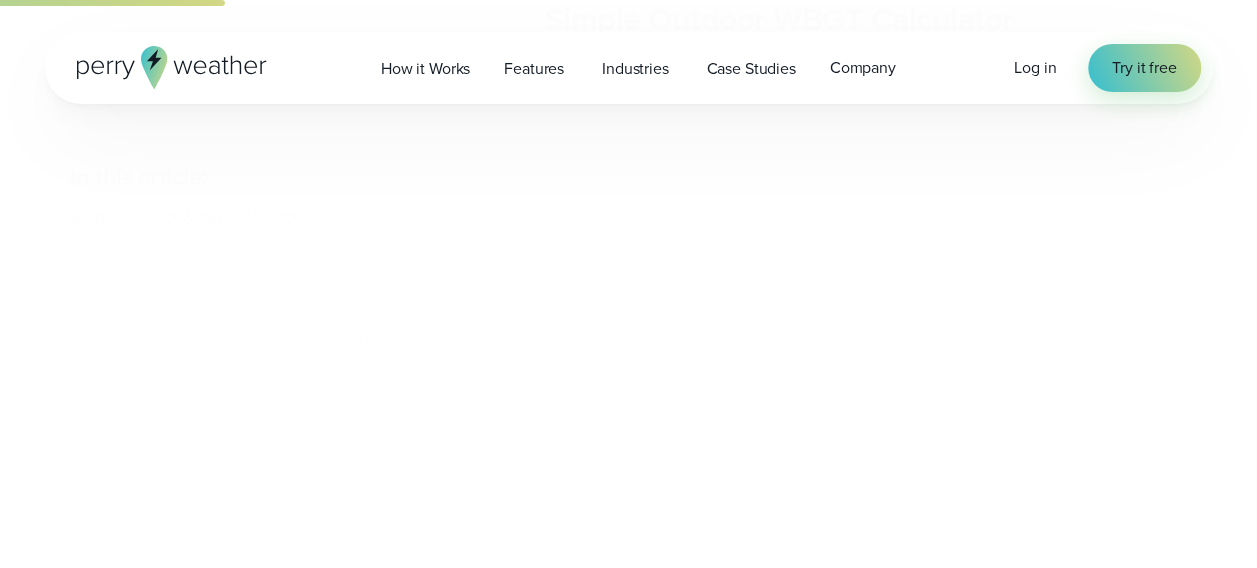 scroll, scrollTop: 1555, scrollLeft: 0, axis: vertical 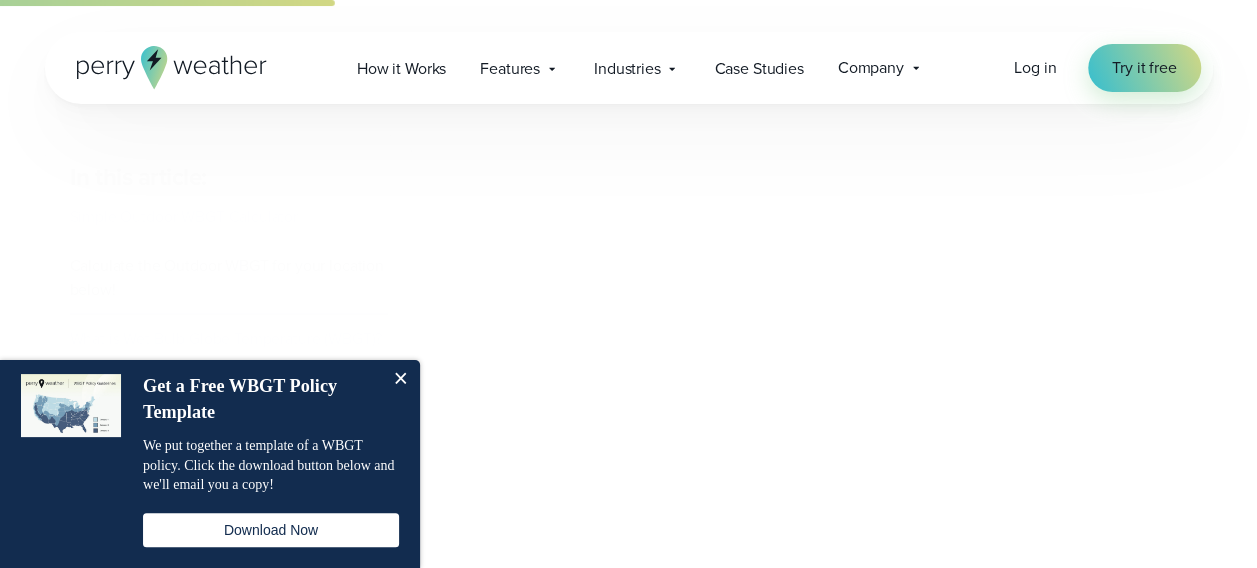 click on "In this article:
Simple Outdoor WBGT Calculator Calculate the Outdoor WBGT for your location below! What is Wet Bulb Globe Temperature (WBGT)? How Do You Measure the WBGT Index? Why Wet Bulb Globe Temperature (WBGT) Matters What is Wet Bulb Temperature? Best Ways to Calculate WBGT Watch how our customers use Perry Weather to calculate WBGT
<br />
Wet Bulb Globe Temperature , or WBGT, is your body’s true heat stress scorecard.
Unlike the  heat index" at bounding box center [629, 3949] 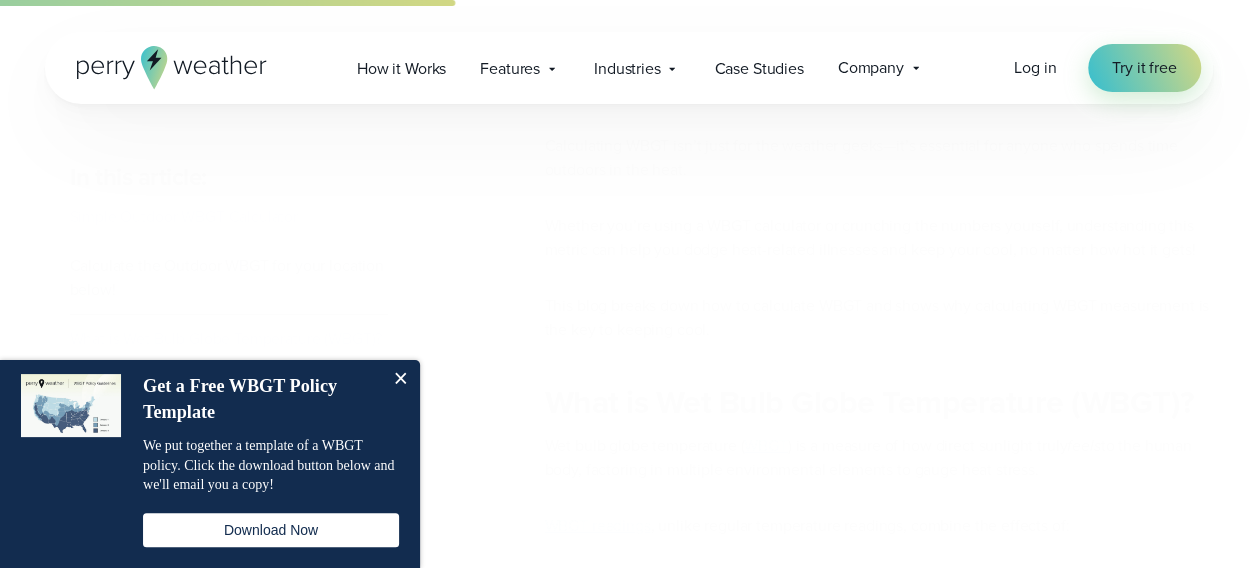 scroll, scrollTop: 3255, scrollLeft: 0, axis: vertical 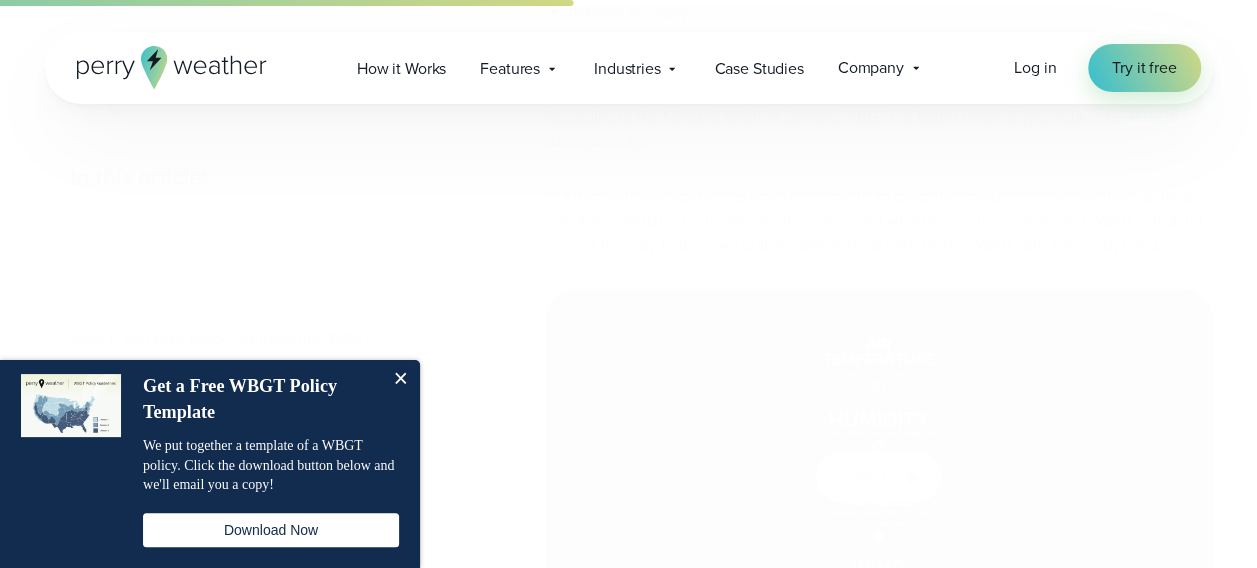 click at bounding box center [400, 380] 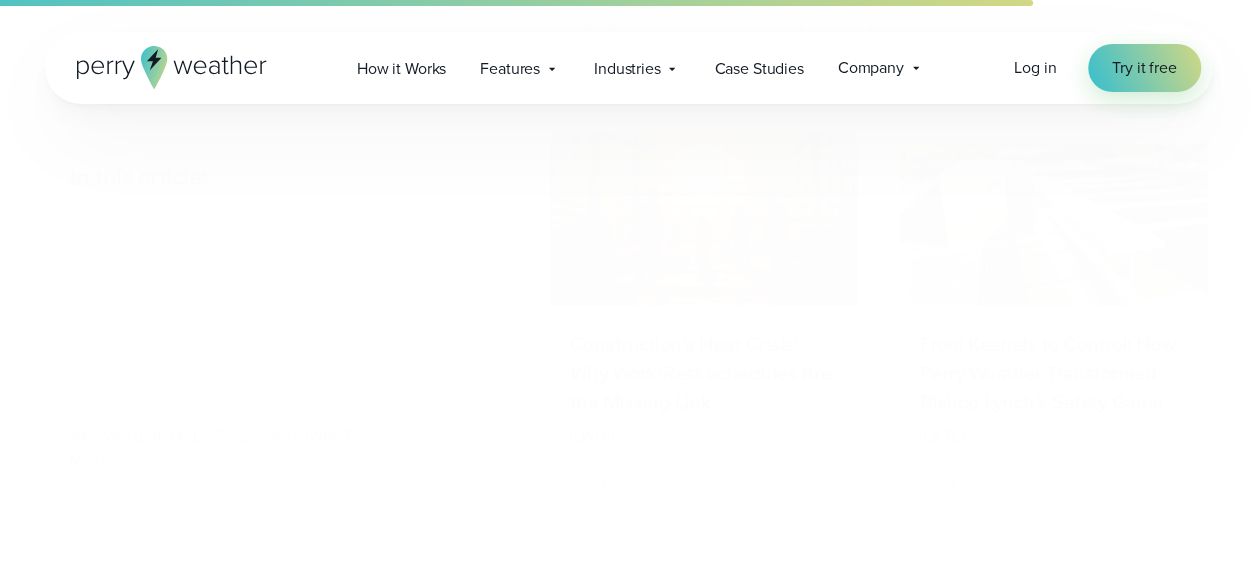 scroll, scrollTop: 6855, scrollLeft: 0, axis: vertical 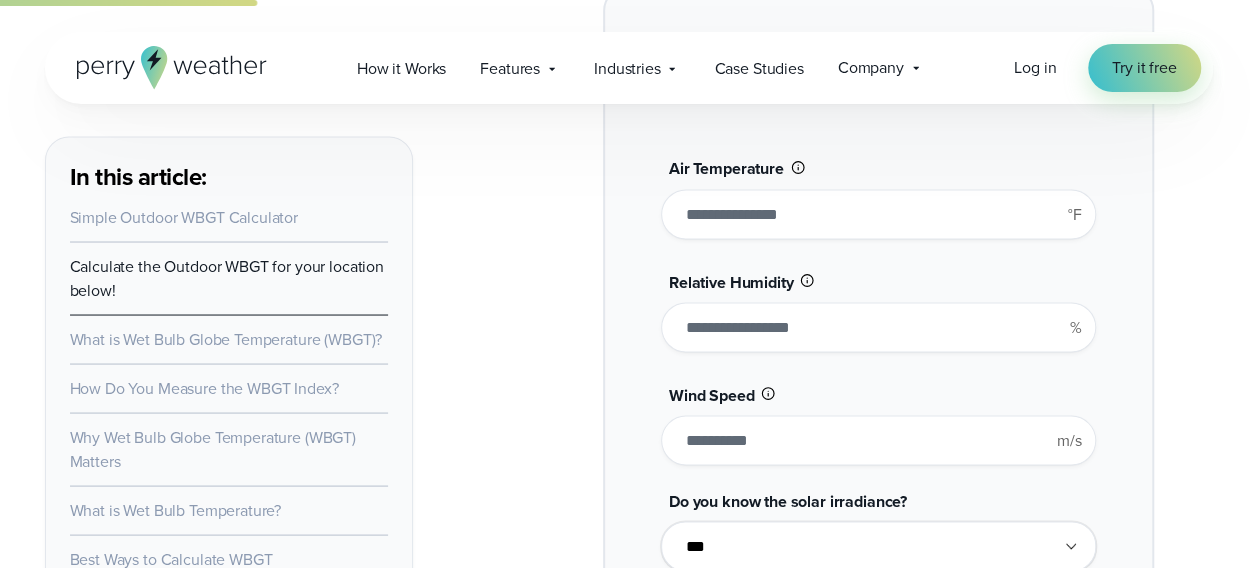 click on "**" at bounding box center [878, 214] 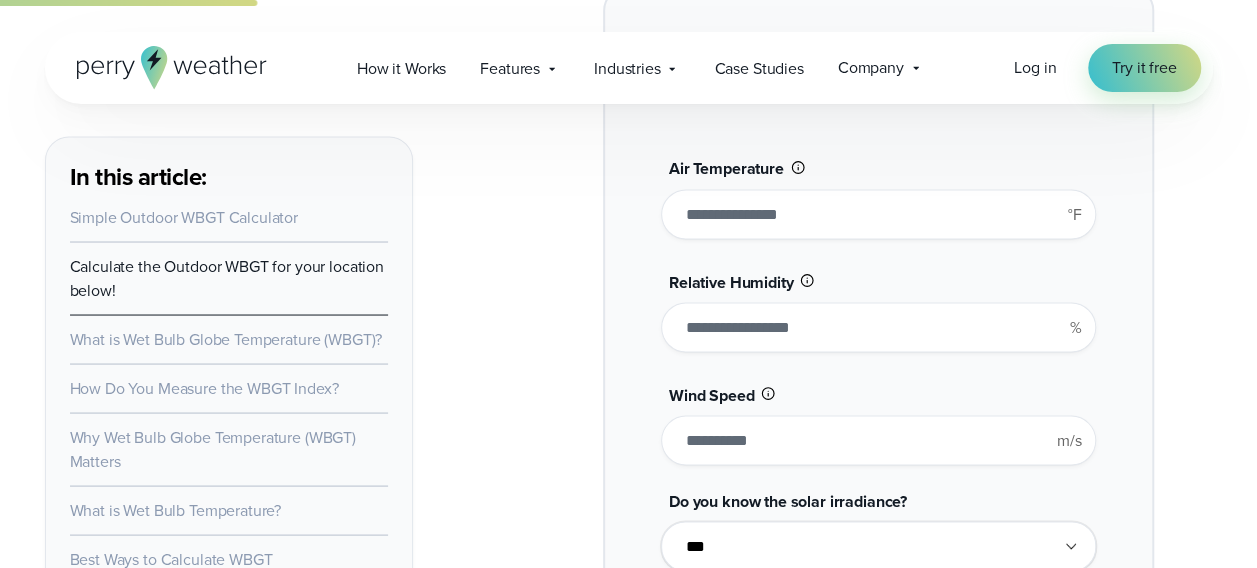 type on "******" 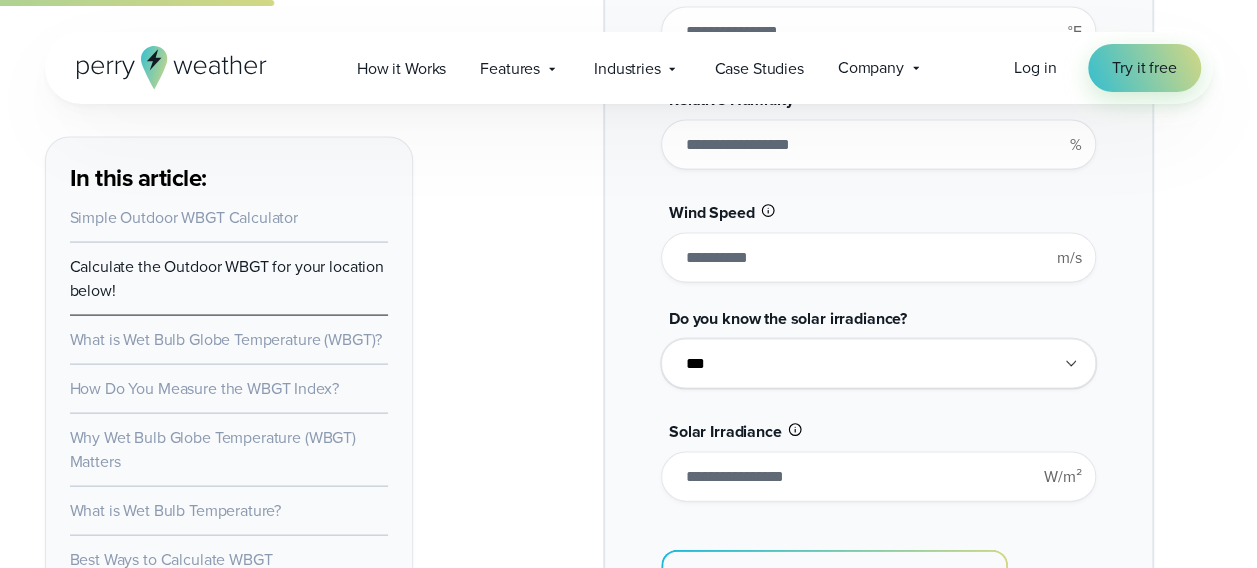 scroll, scrollTop: 1901, scrollLeft: 0, axis: vertical 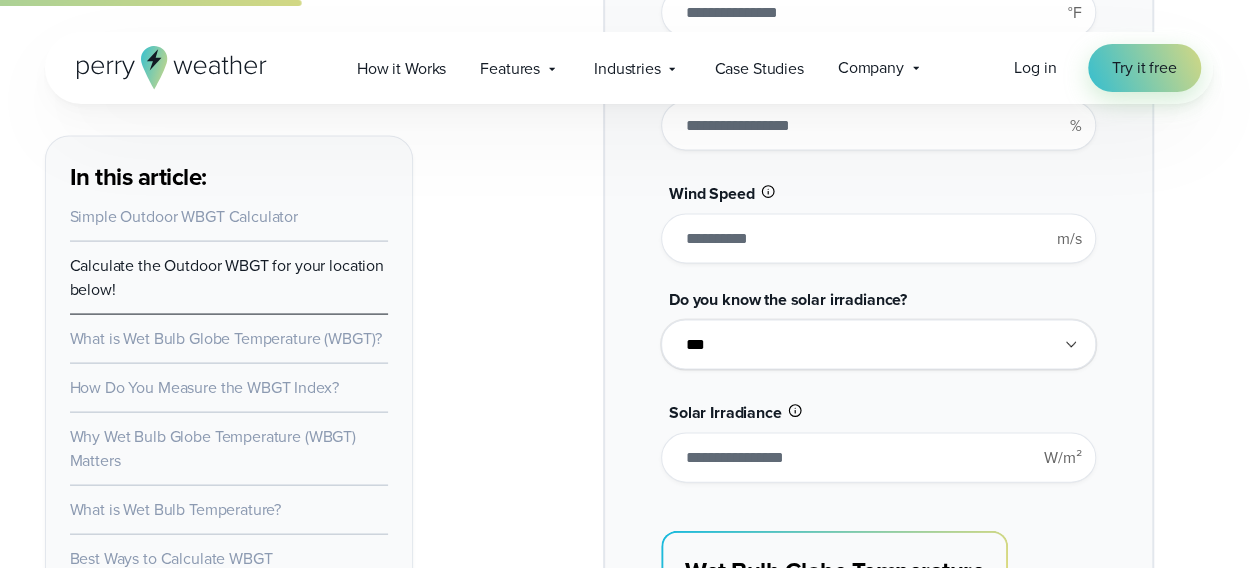 click on "**********" at bounding box center [878, 345] 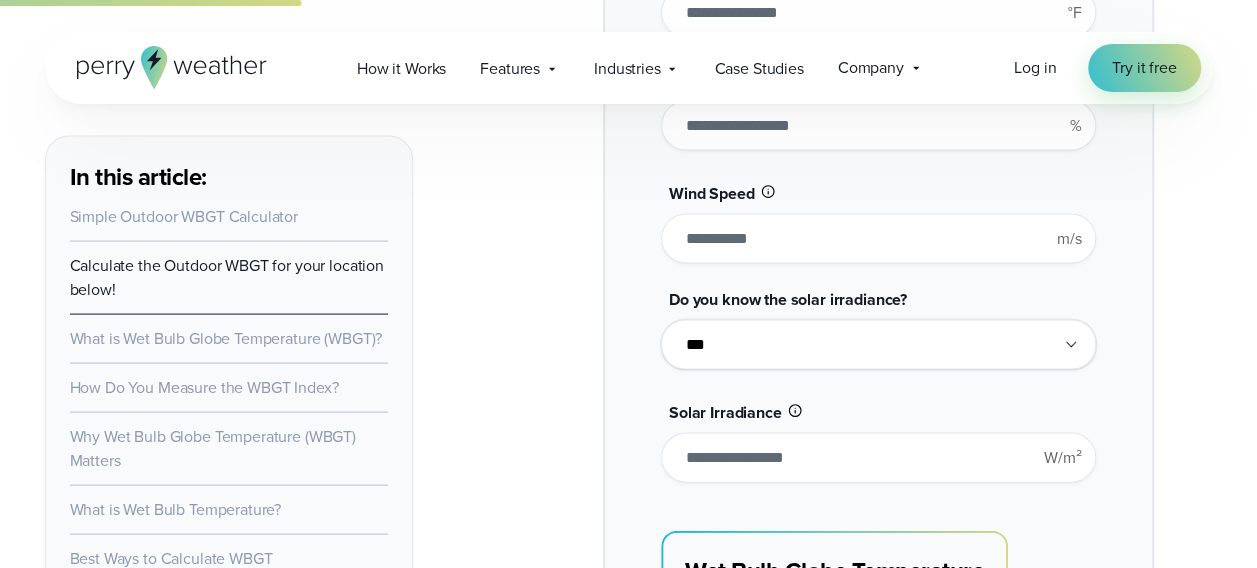 select on "**" 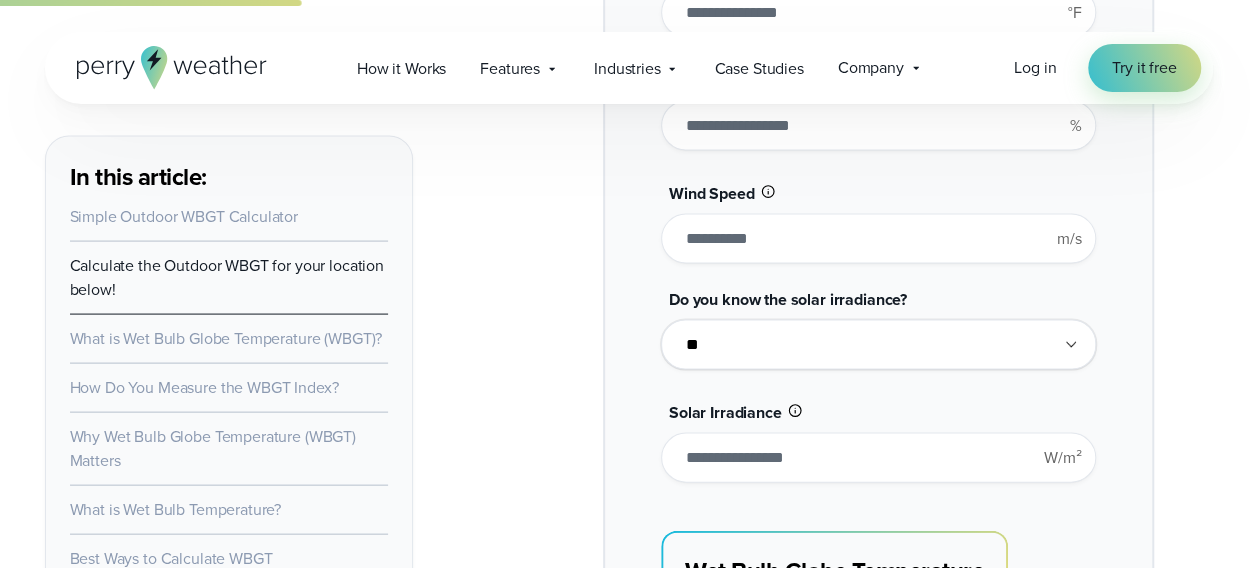 click on "**********" at bounding box center [878, 345] 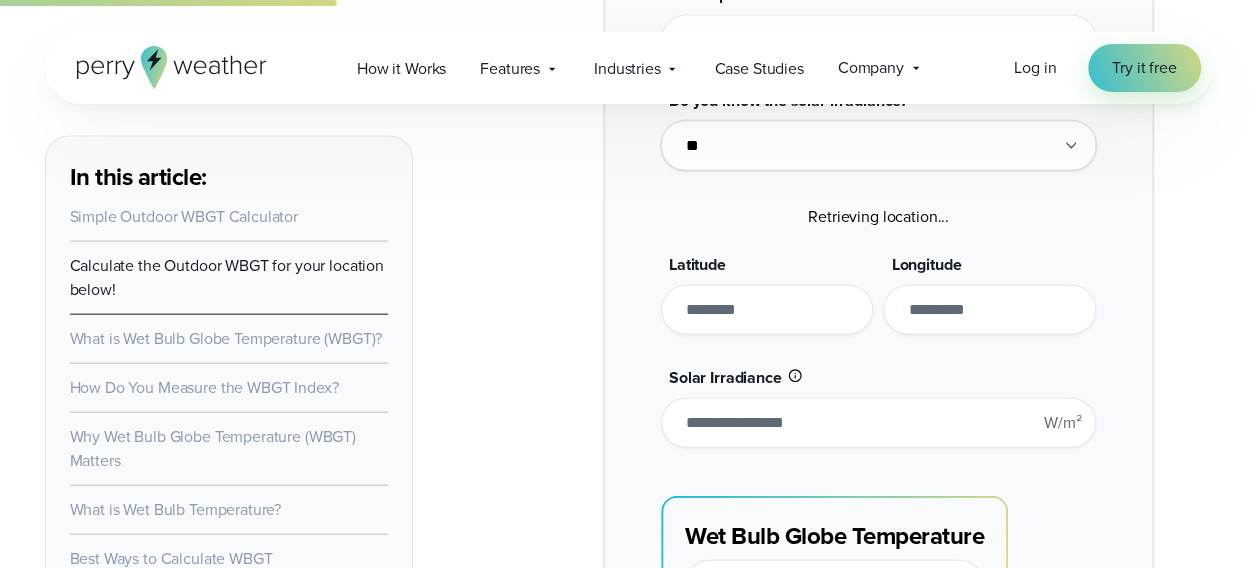 scroll, scrollTop: 2101, scrollLeft: 0, axis: vertical 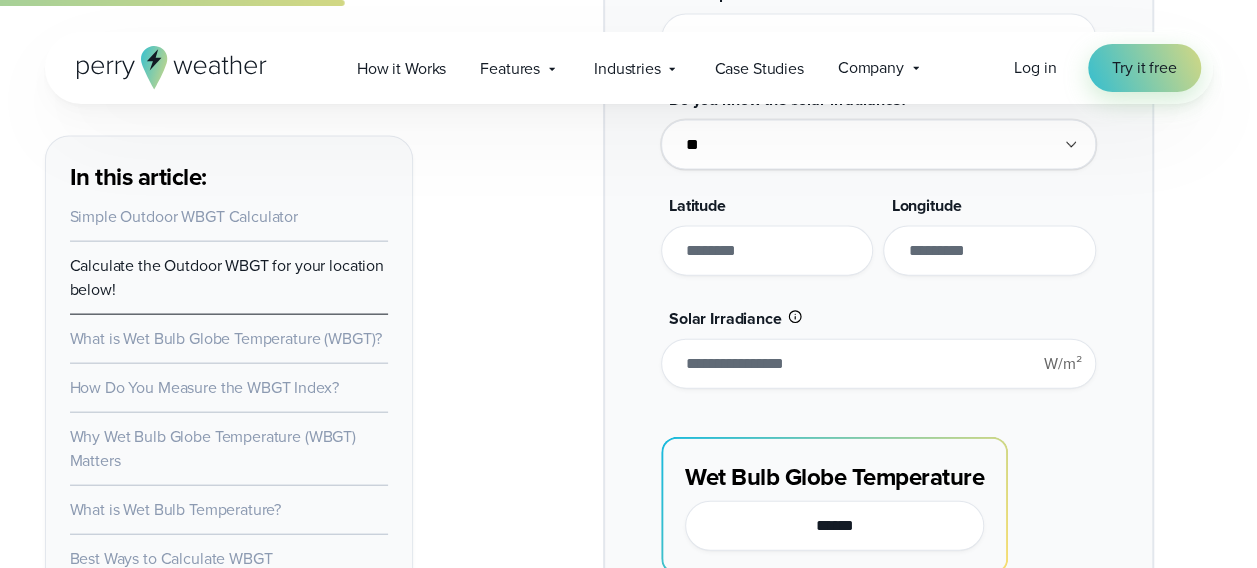 click at bounding box center [767, 251] 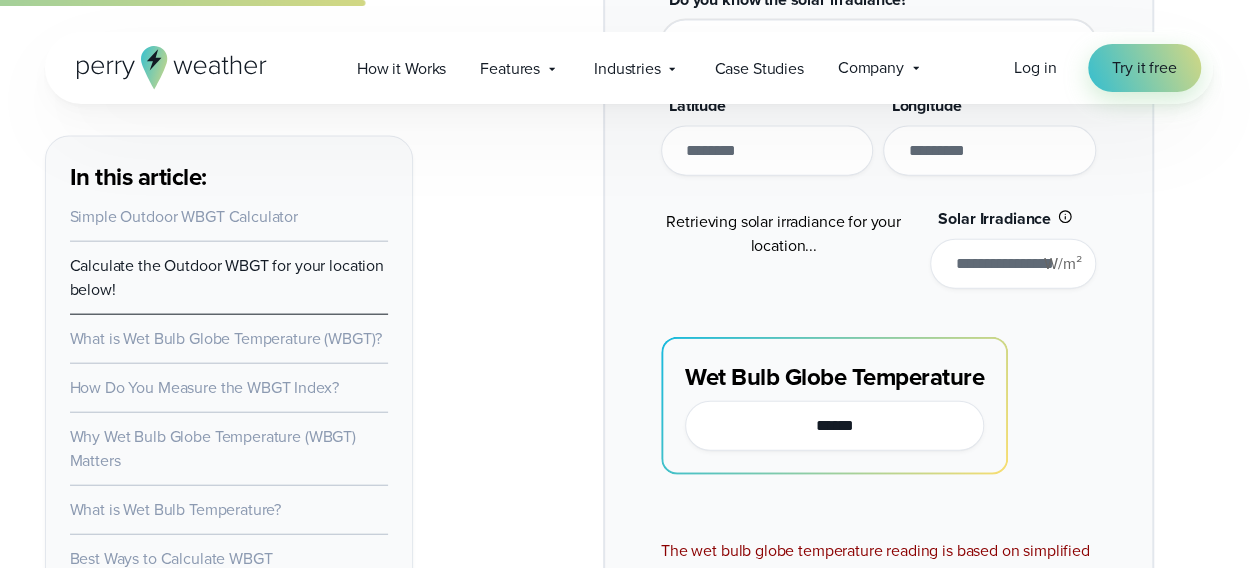 scroll, scrollTop: 2101, scrollLeft: 0, axis: vertical 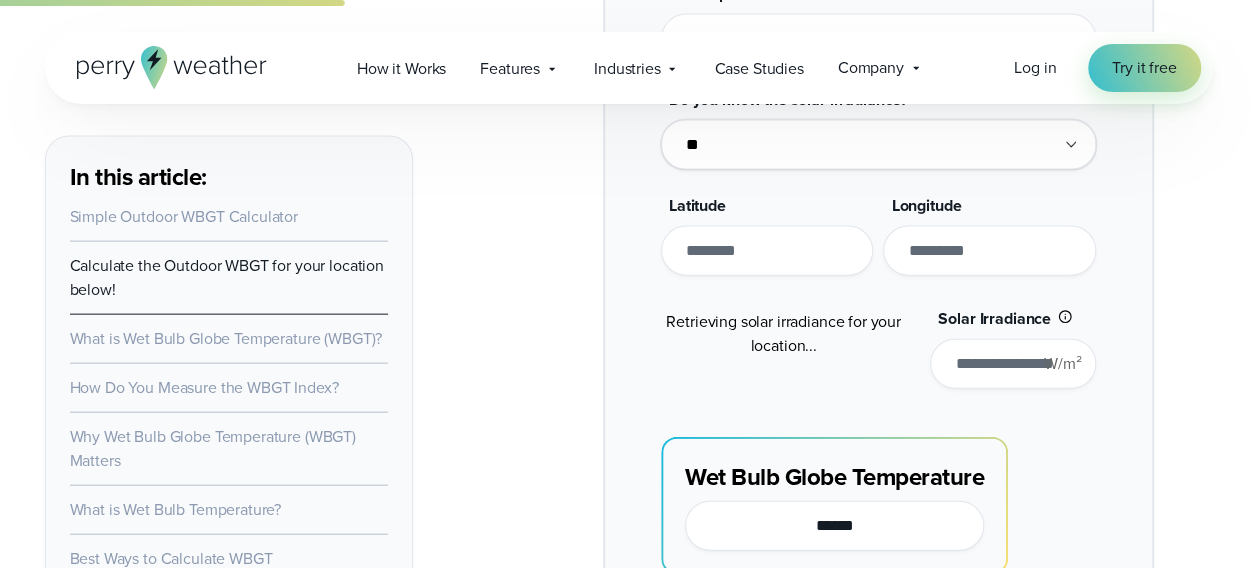 type on "*" 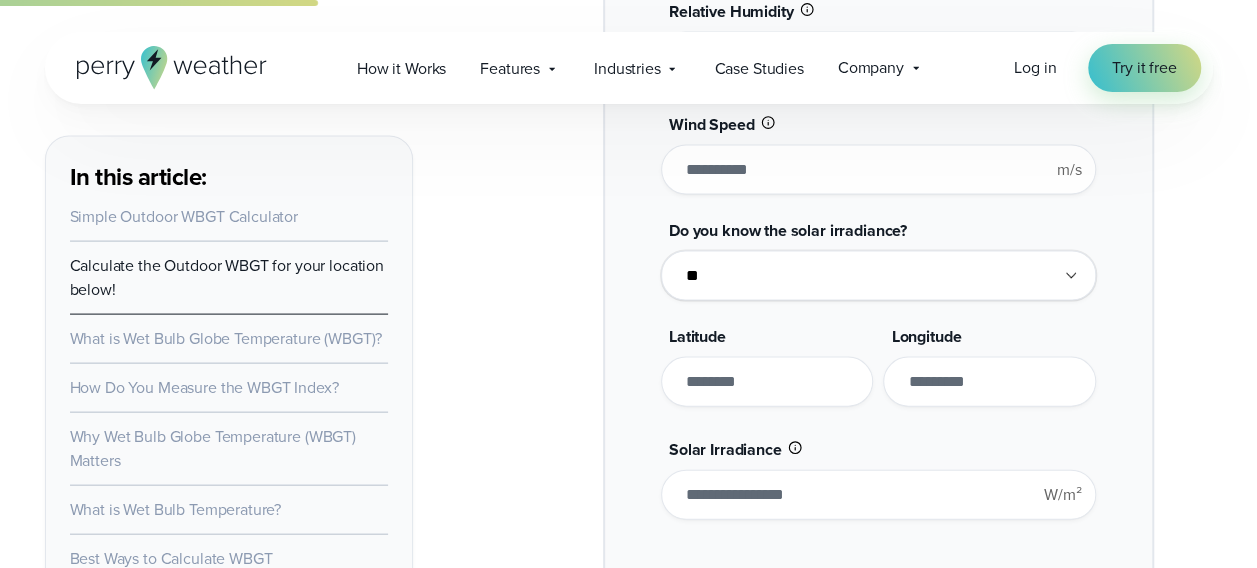 scroll, scrollTop: 2001, scrollLeft: 0, axis: vertical 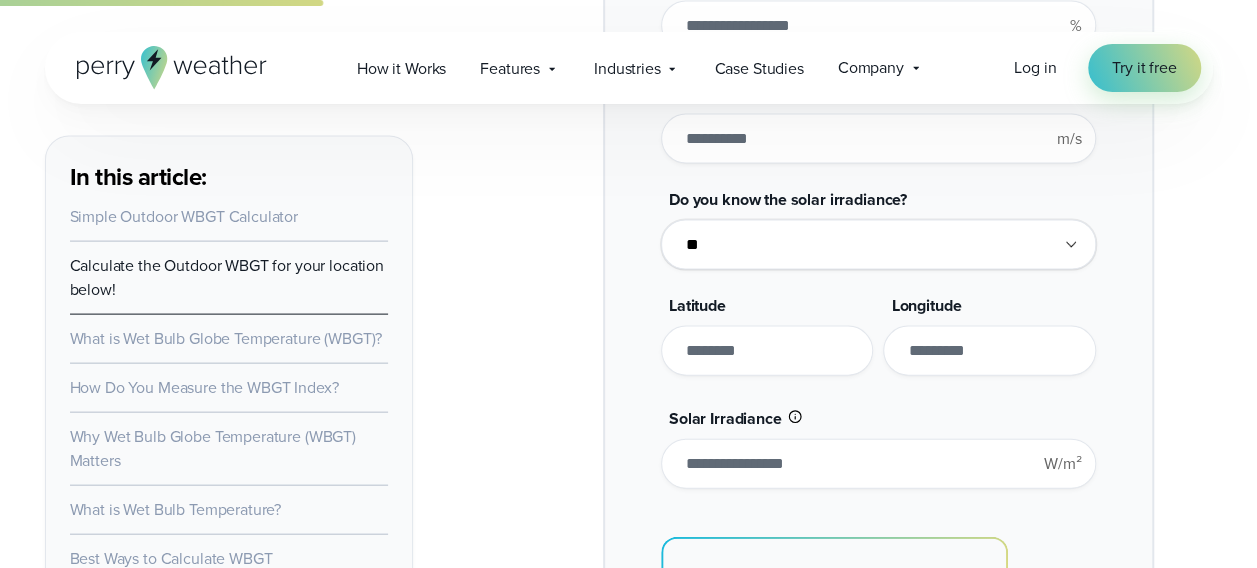 click on "********" at bounding box center (989, 351) 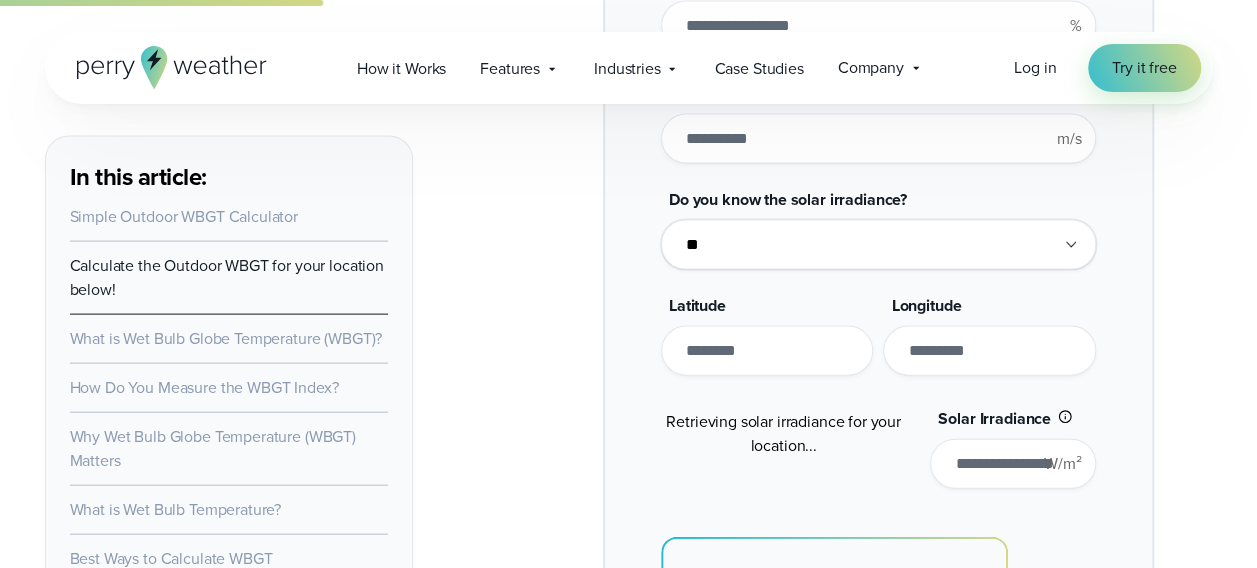 type on "*******" 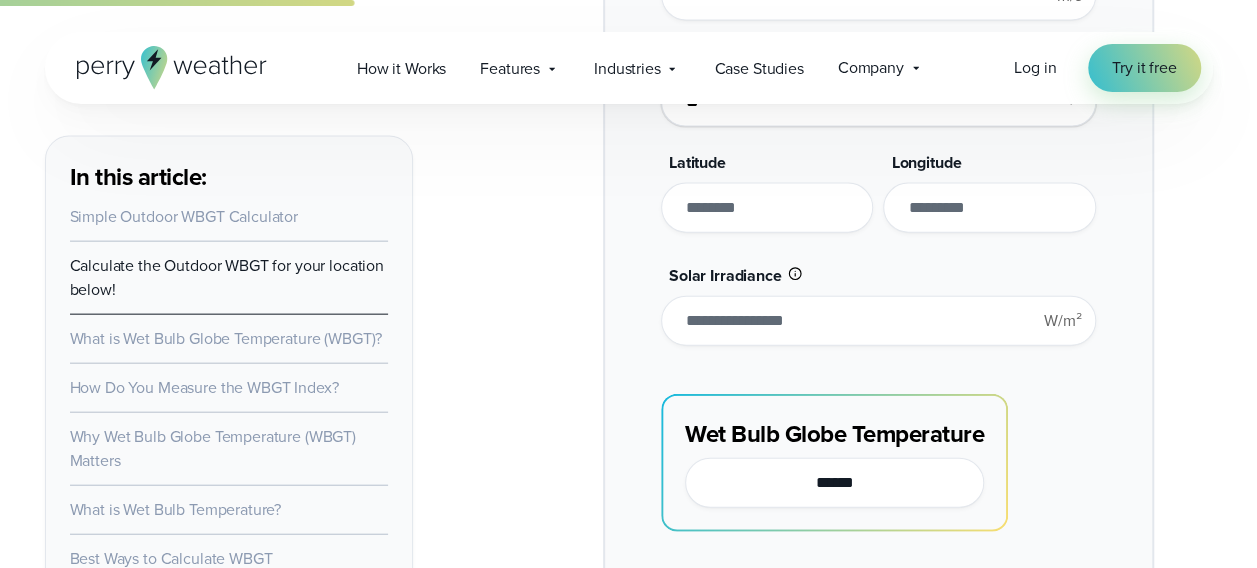 scroll, scrollTop: 2101, scrollLeft: 0, axis: vertical 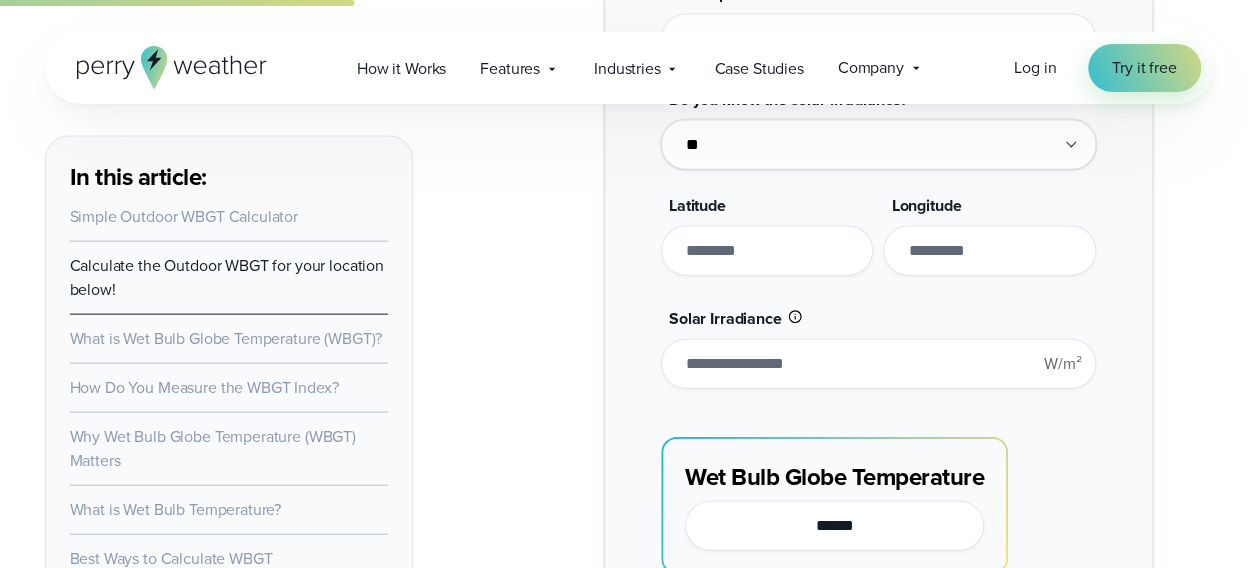 click on "**********" at bounding box center [878, 177] 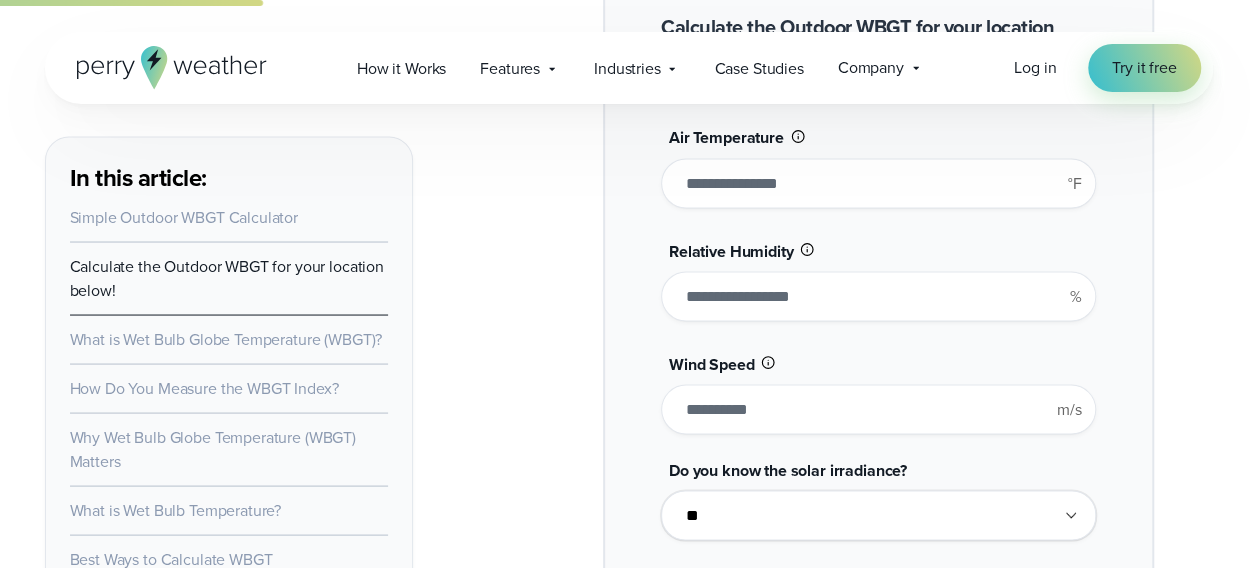 scroll, scrollTop: 1701, scrollLeft: 0, axis: vertical 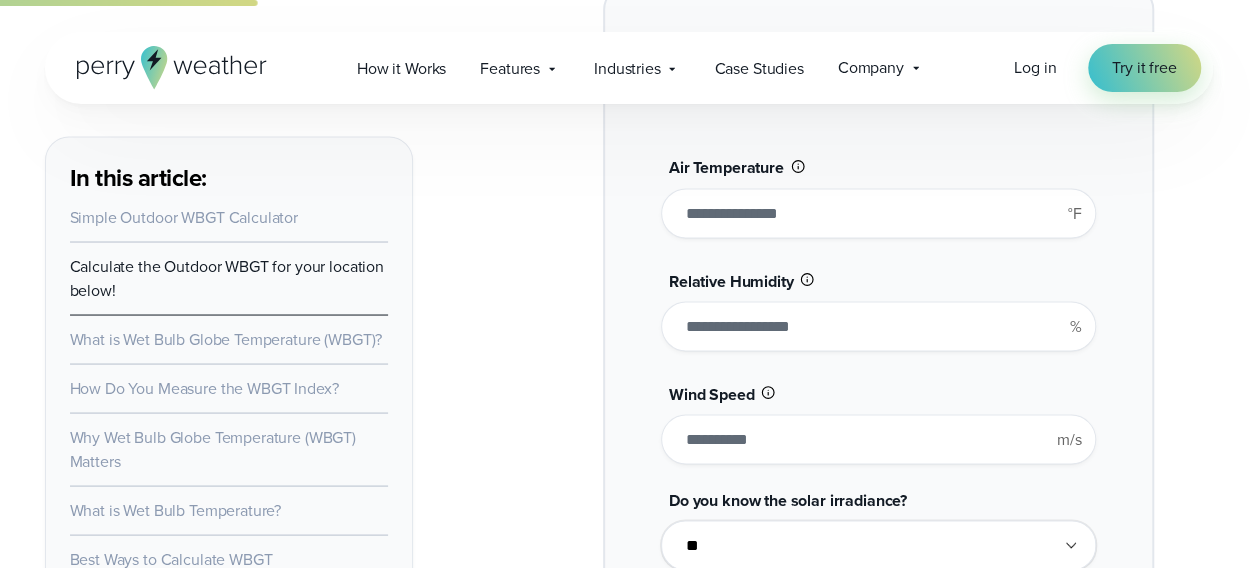 click on "*" at bounding box center (878, 439) 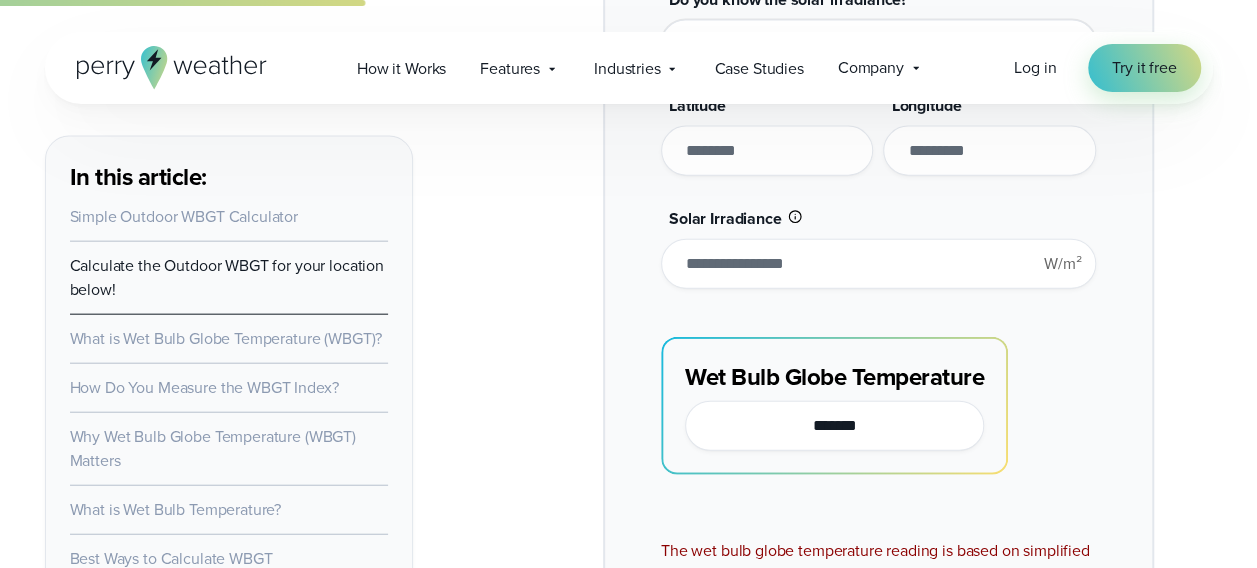 scroll, scrollTop: 1801, scrollLeft: 0, axis: vertical 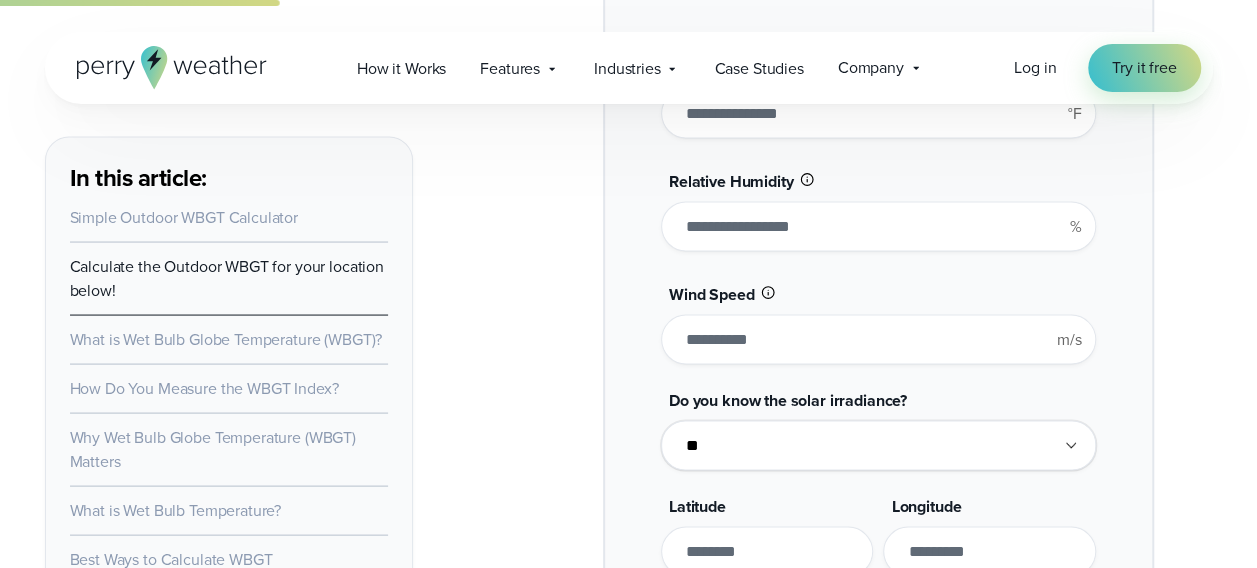 click on "**" at bounding box center [878, 113] 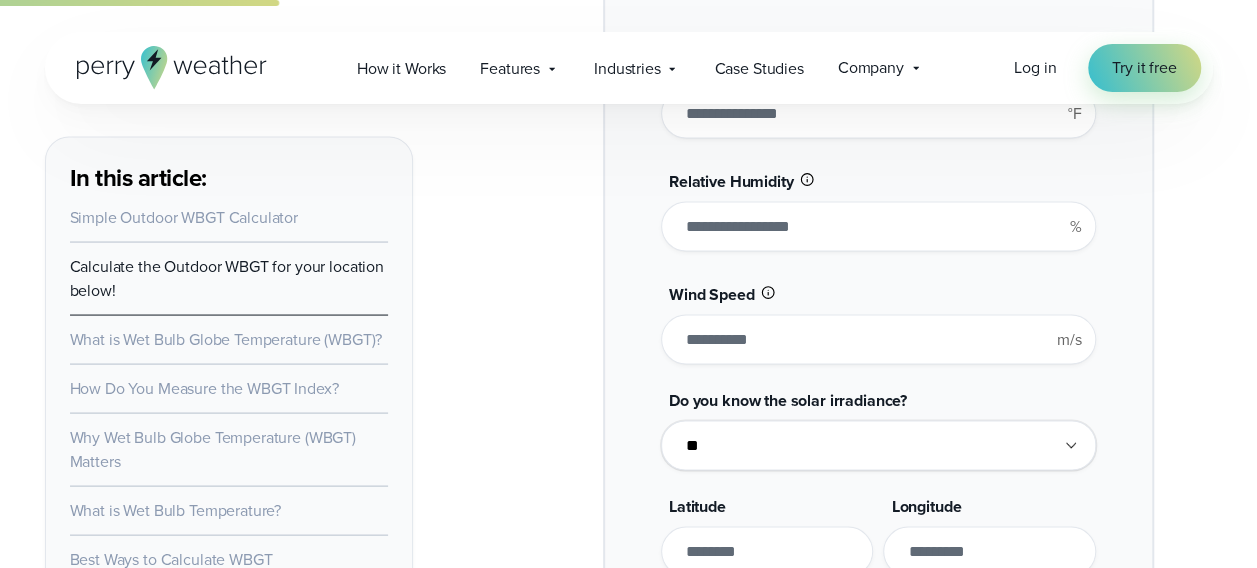 scroll, scrollTop: 1701, scrollLeft: 0, axis: vertical 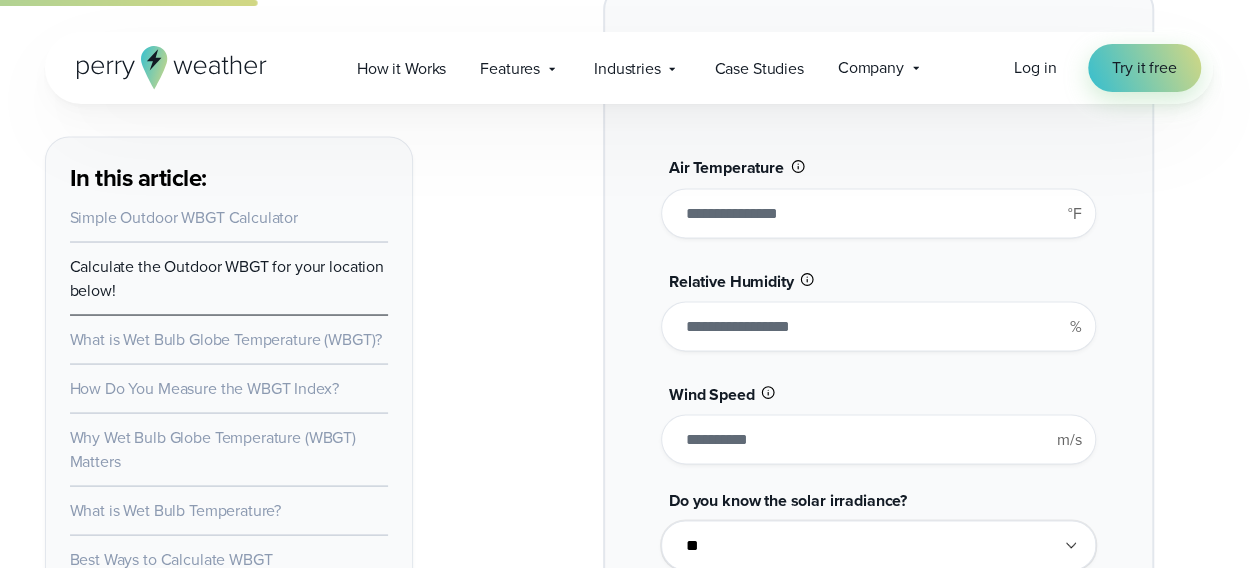 click on "**" at bounding box center (878, 213) 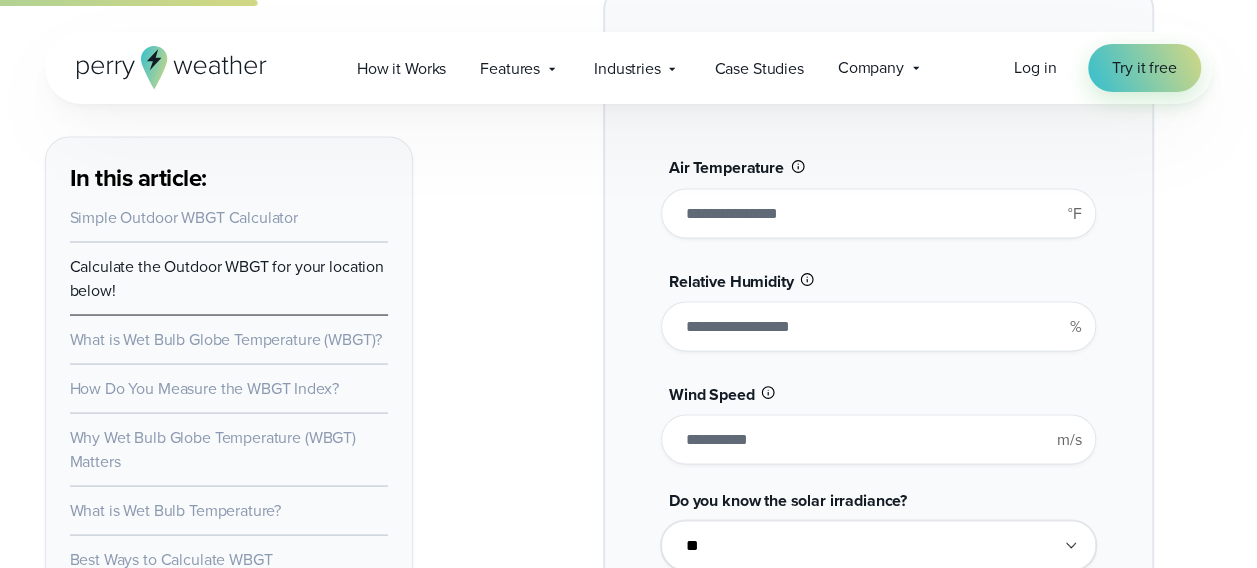 type on "*" 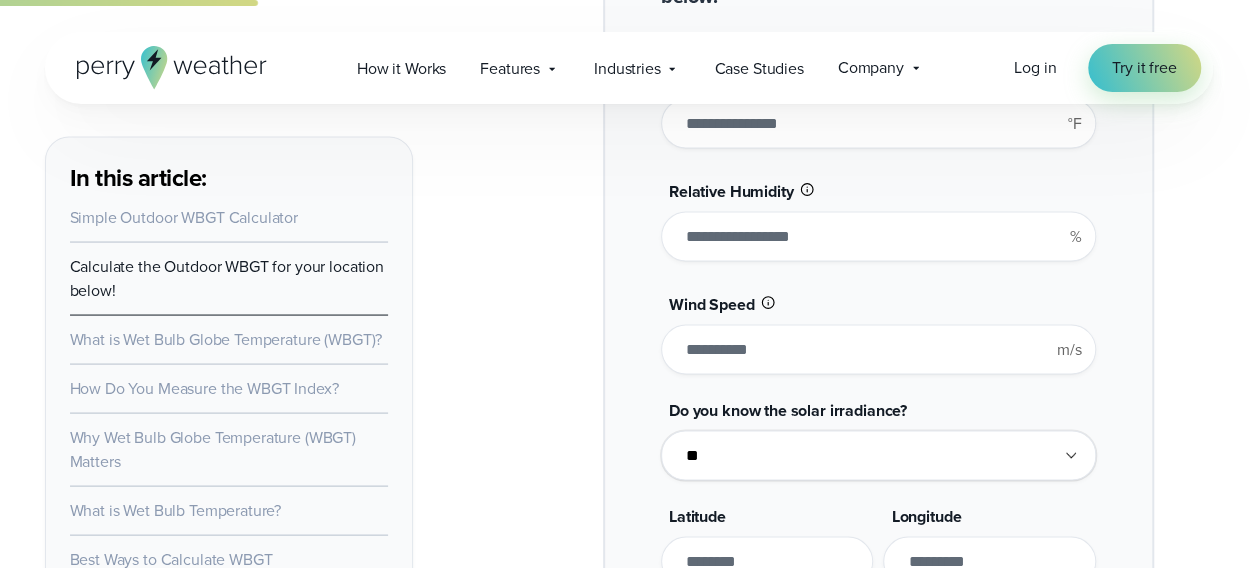 scroll, scrollTop: 2201, scrollLeft: 0, axis: vertical 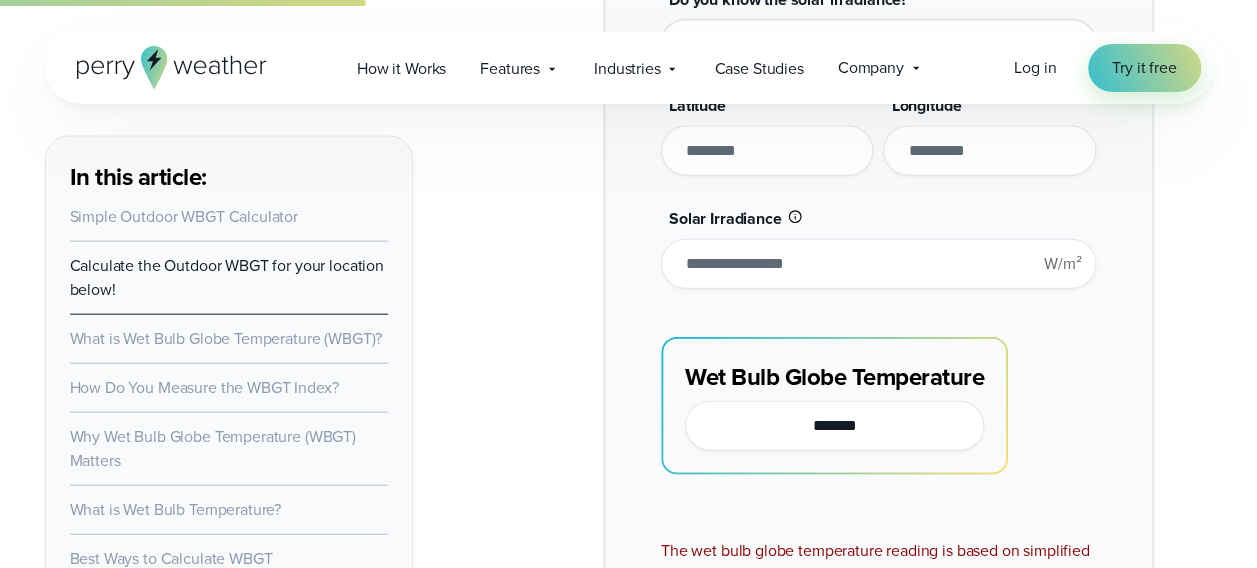 click on "Wet Bulb Globe Temperature *******" at bounding box center (878, 394) 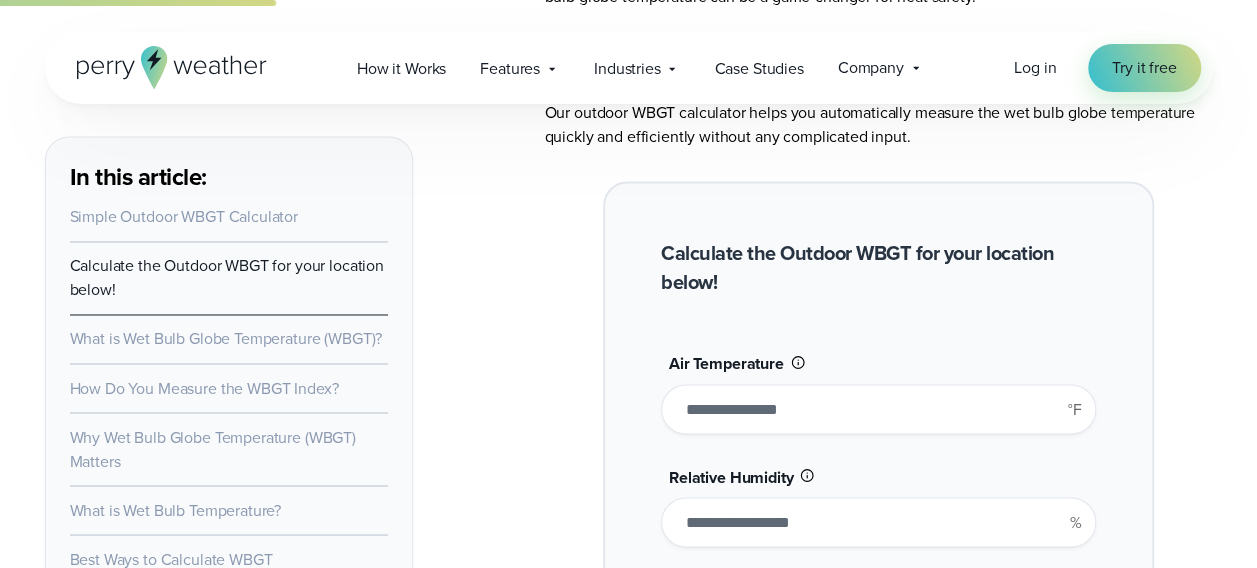 scroll, scrollTop: 1501, scrollLeft: 0, axis: vertical 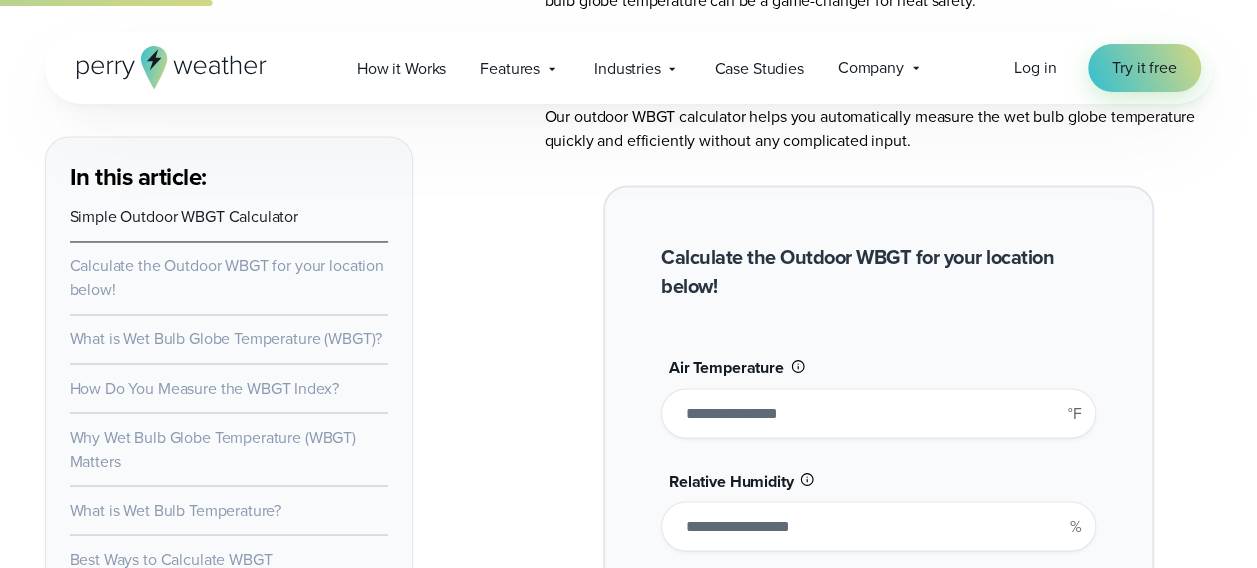drag, startPoint x: 749, startPoint y: 410, endPoint x: 738, endPoint y: 412, distance: 11.18034 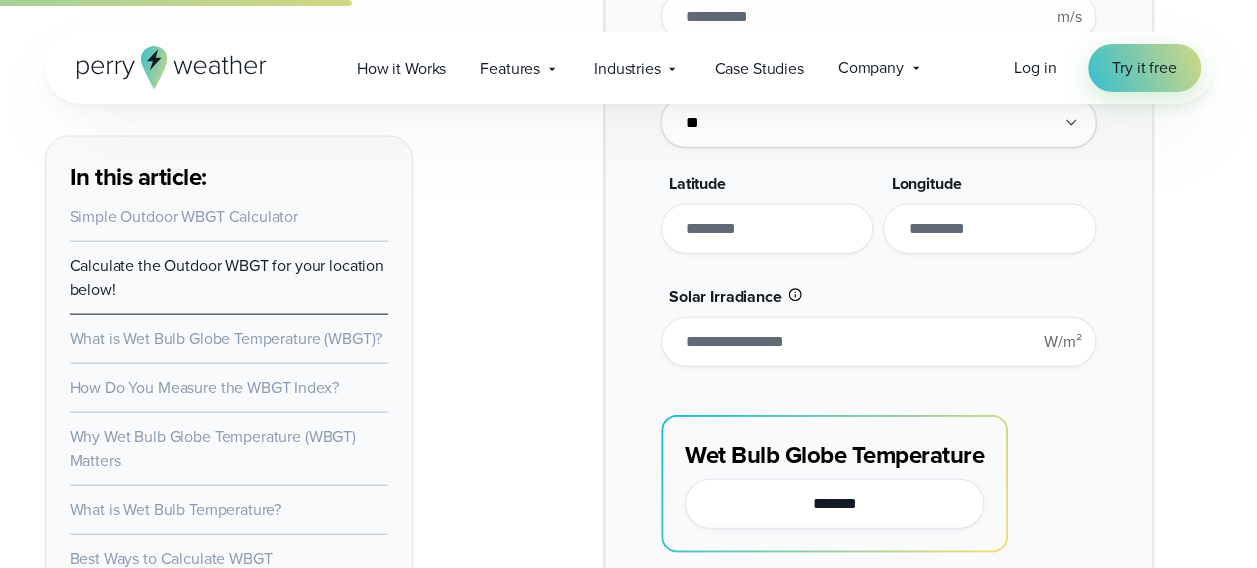 scroll, scrollTop: 2154, scrollLeft: 0, axis: vertical 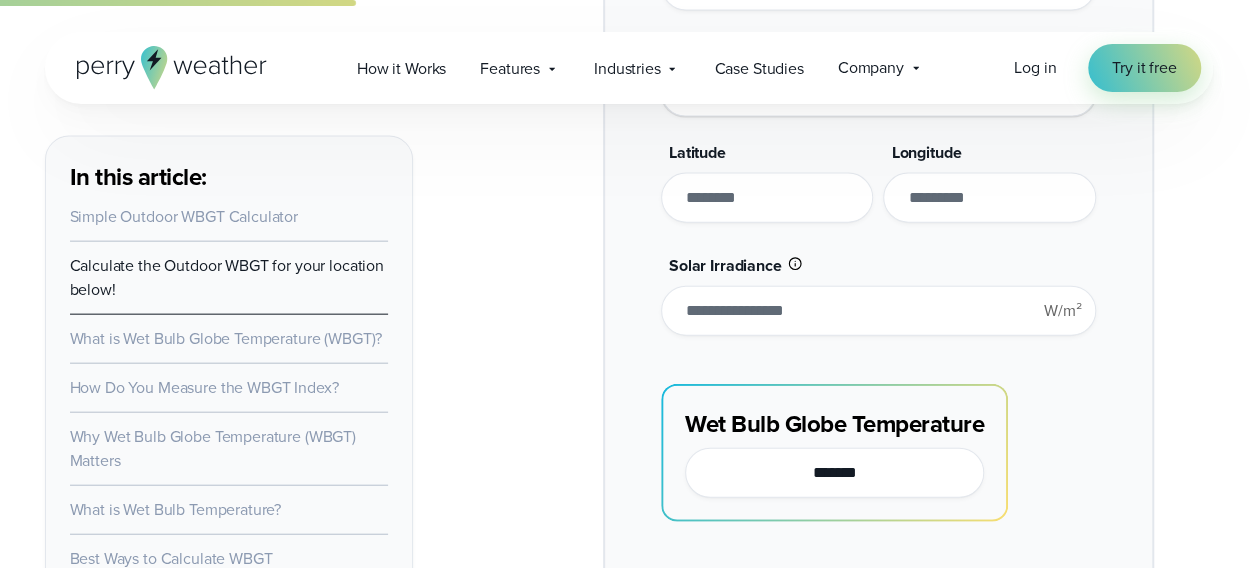 click on "Wet Bulb Globe Temperature *******" at bounding box center [878, 441] 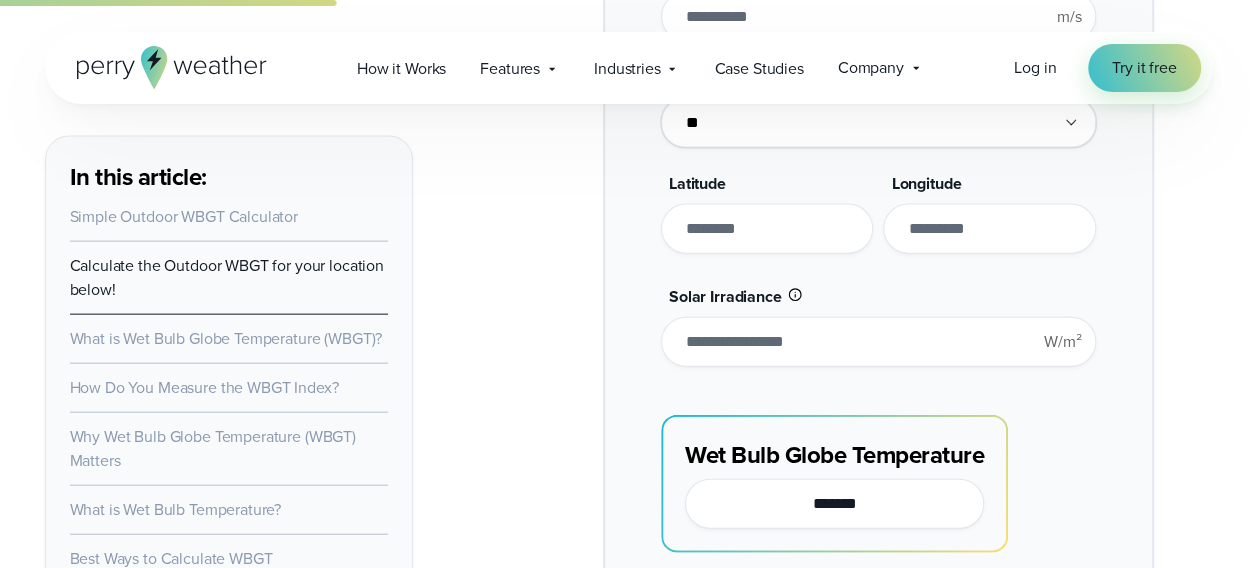 scroll, scrollTop: 2154, scrollLeft: 0, axis: vertical 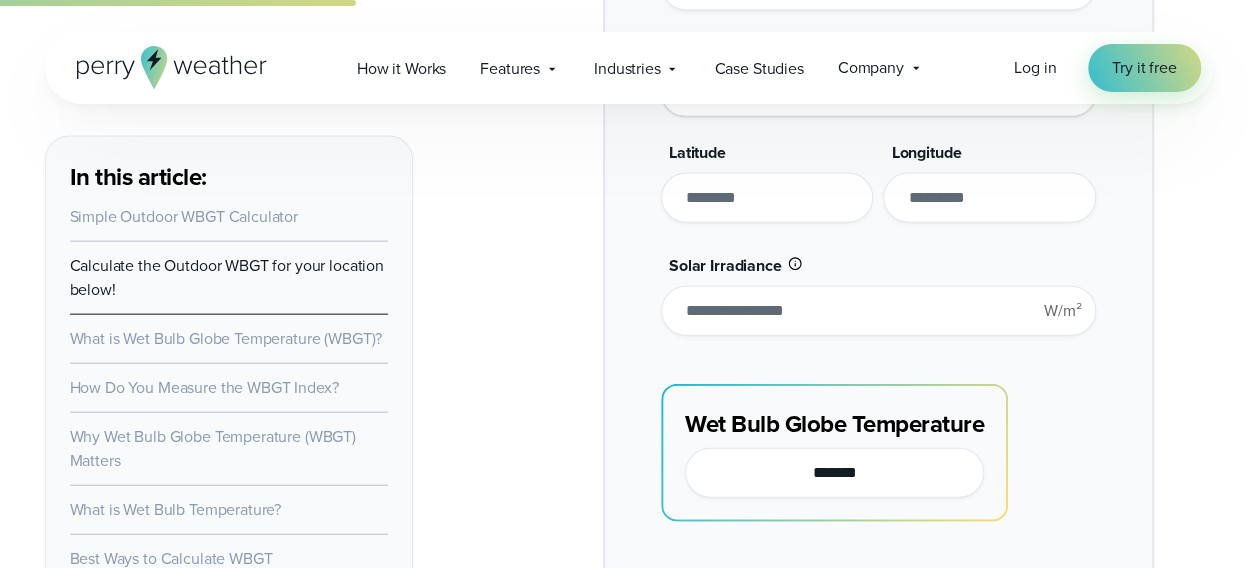 click on "**********" at bounding box center [878, 124] 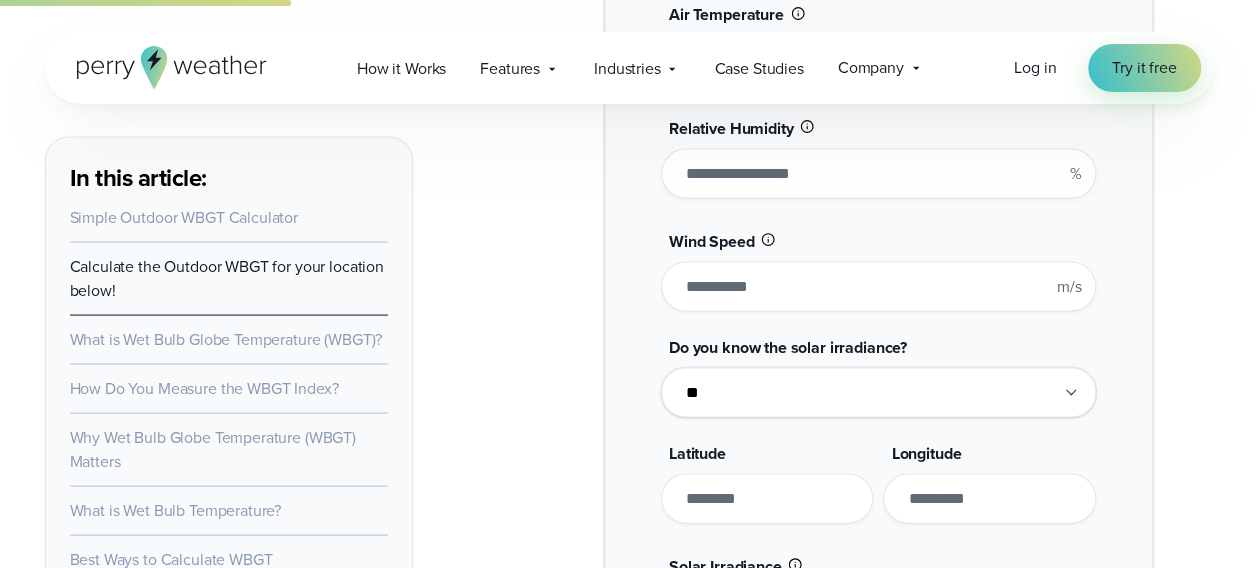 scroll, scrollTop: 1554, scrollLeft: 0, axis: vertical 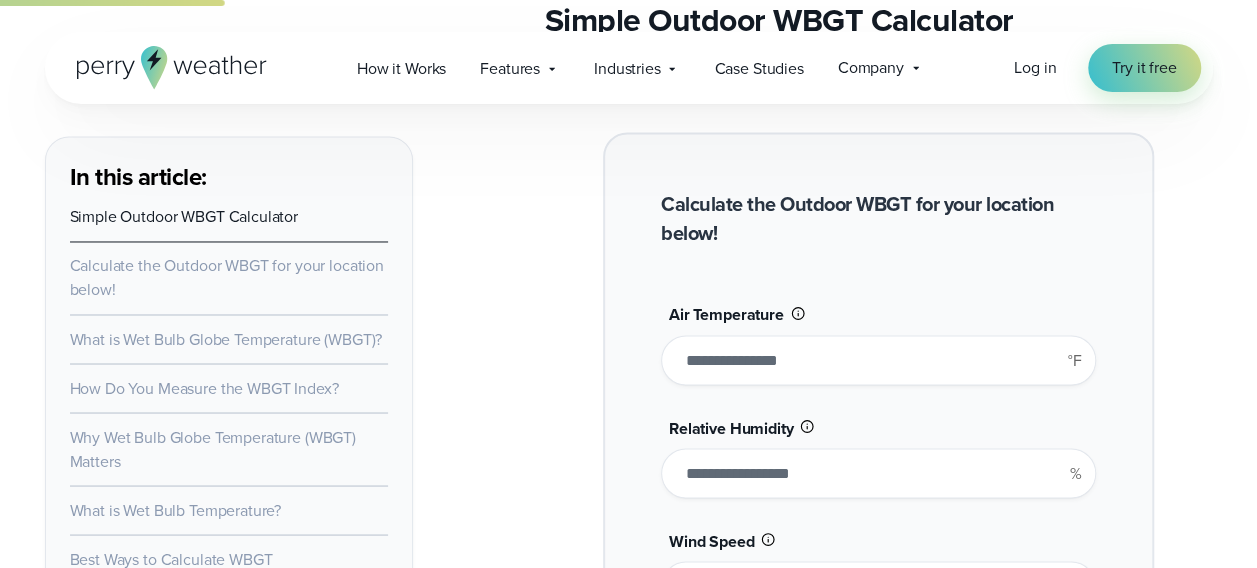 click on "**" at bounding box center [878, 360] 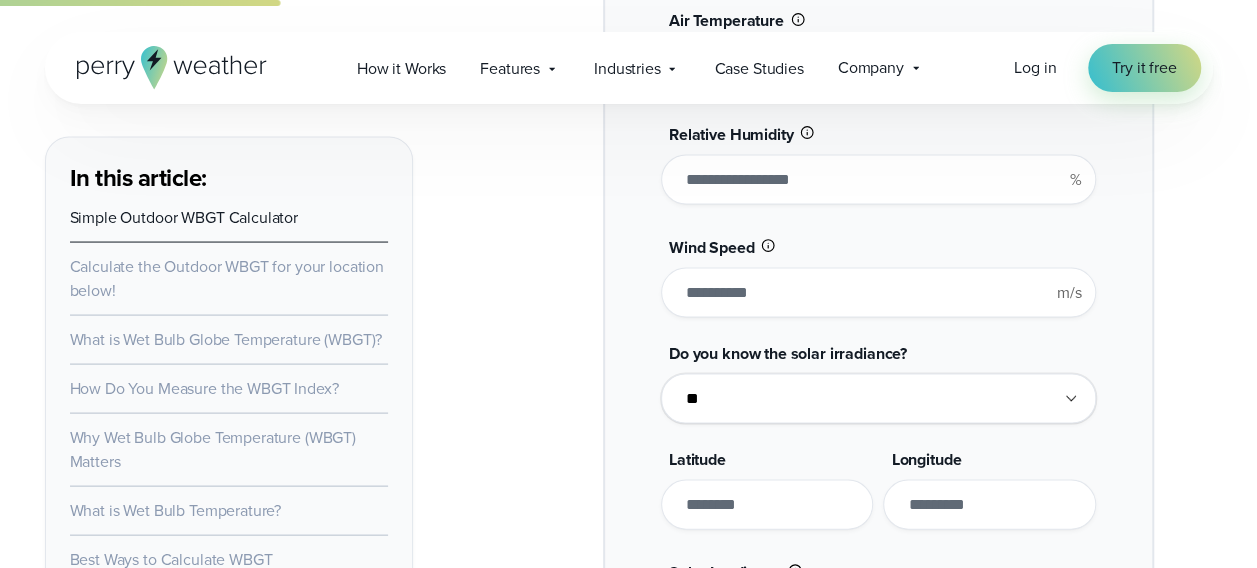 scroll, scrollTop: 1854, scrollLeft: 0, axis: vertical 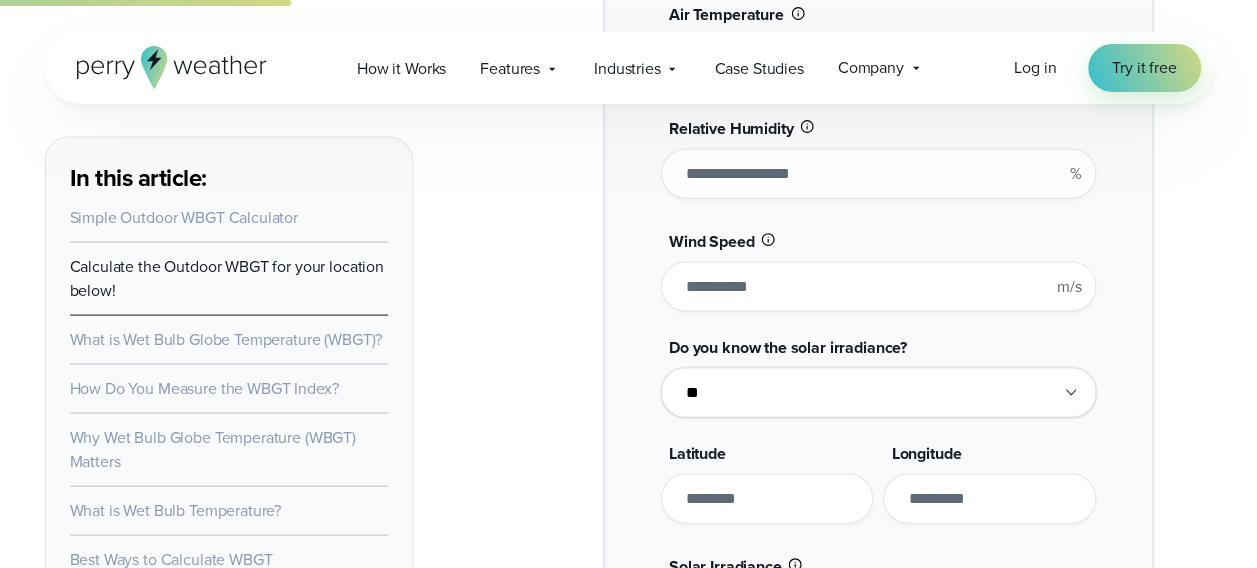 click on "**********" at bounding box center [878, 376] 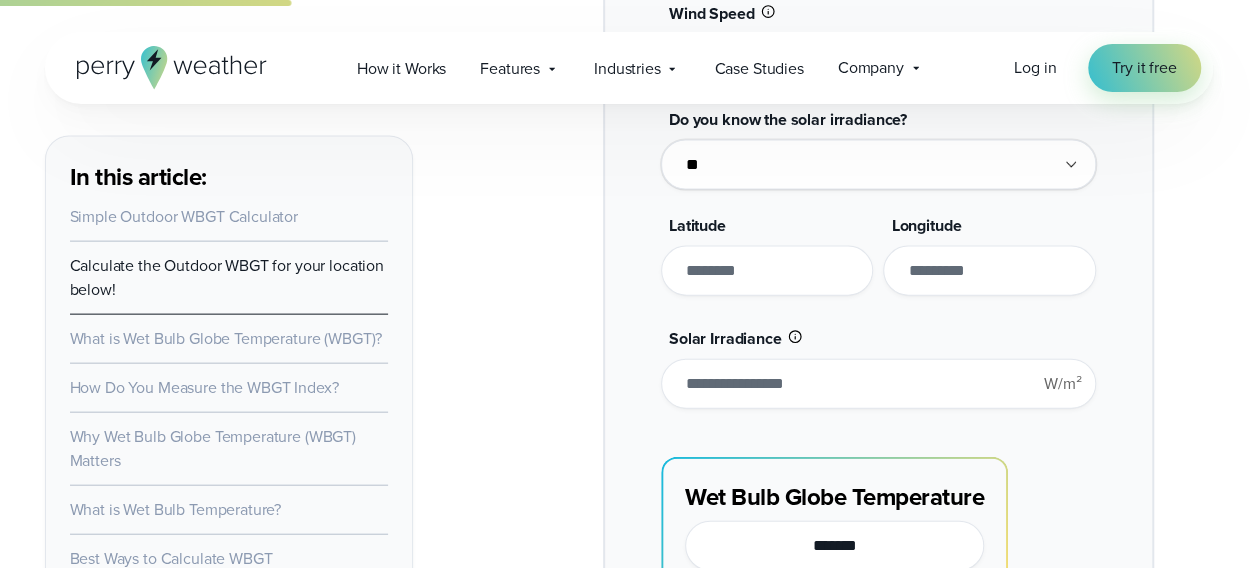 scroll, scrollTop: 2254, scrollLeft: 0, axis: vertical 